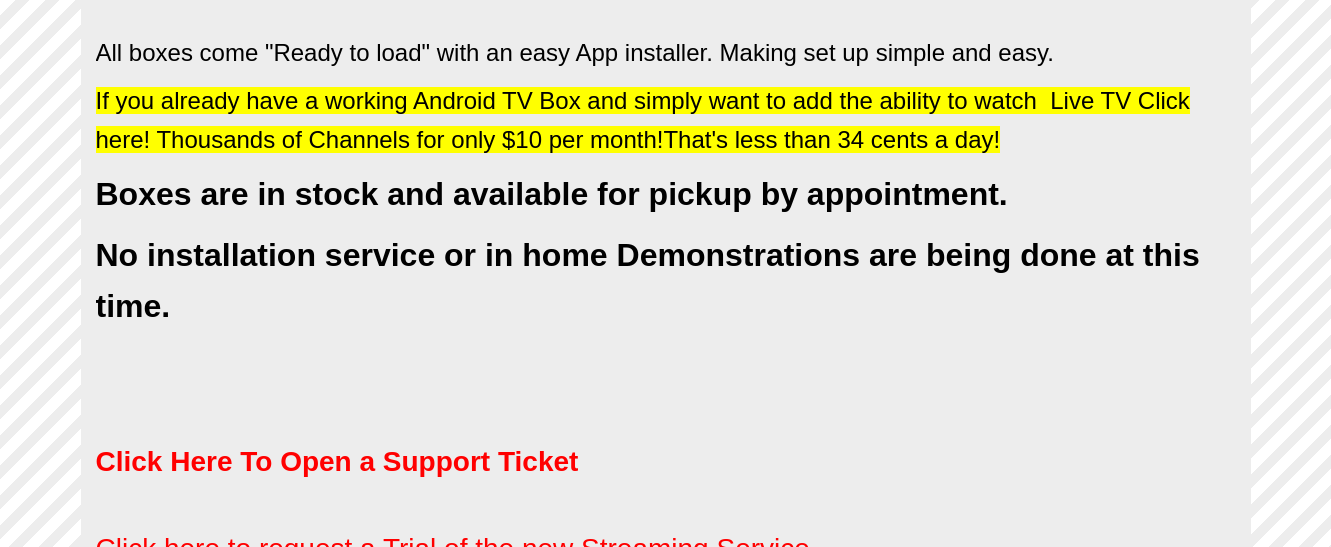 scroll, scrollTop: 1225, scrollLeft: 0, axis: vertical 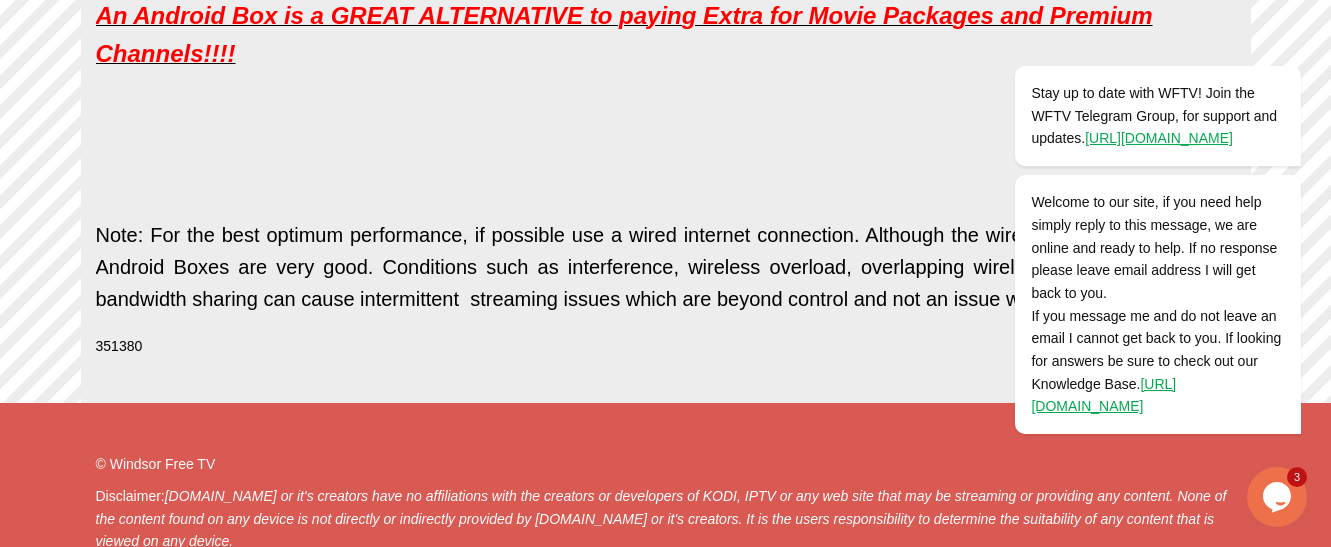 click 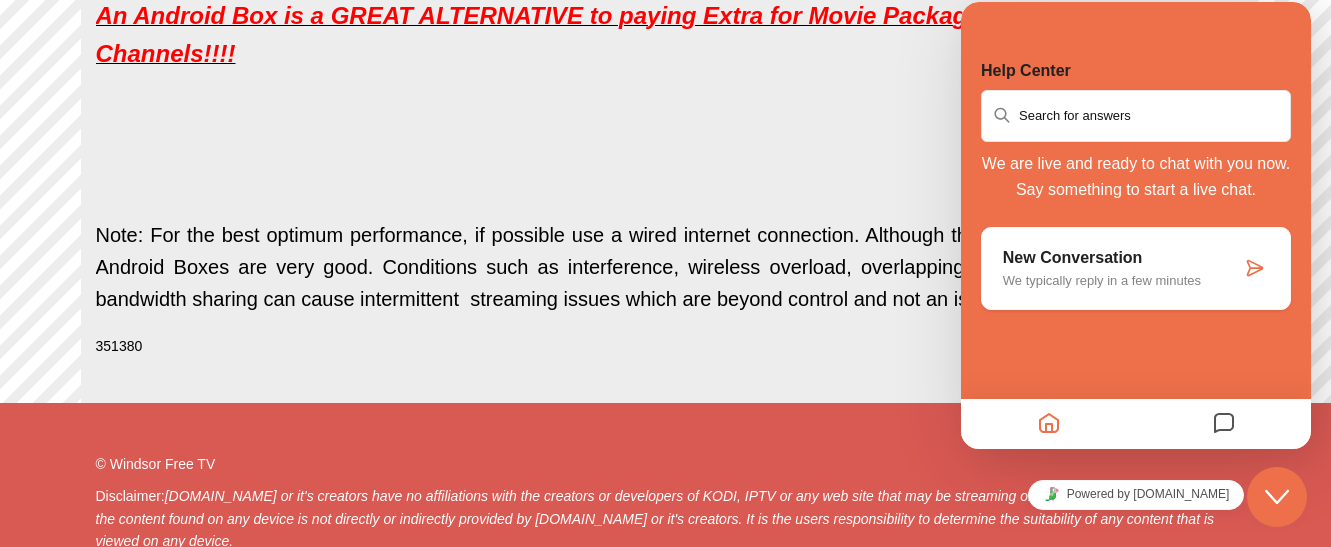click at bounding box center (1255, 268) 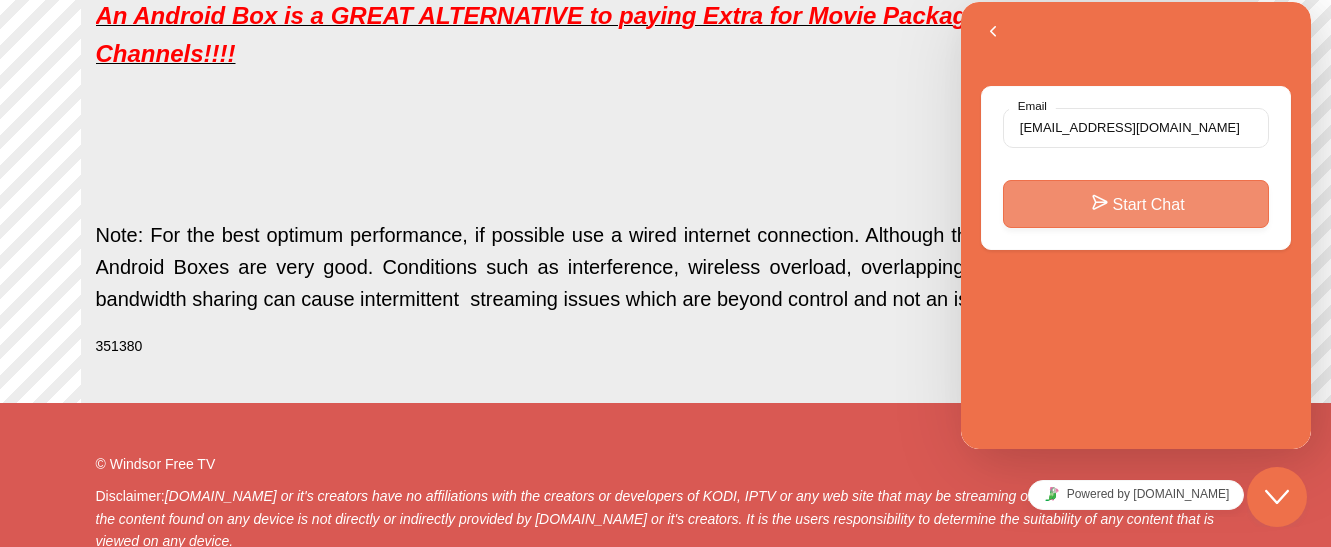 click on "Start Chat" at bounding box center [1136, 204] 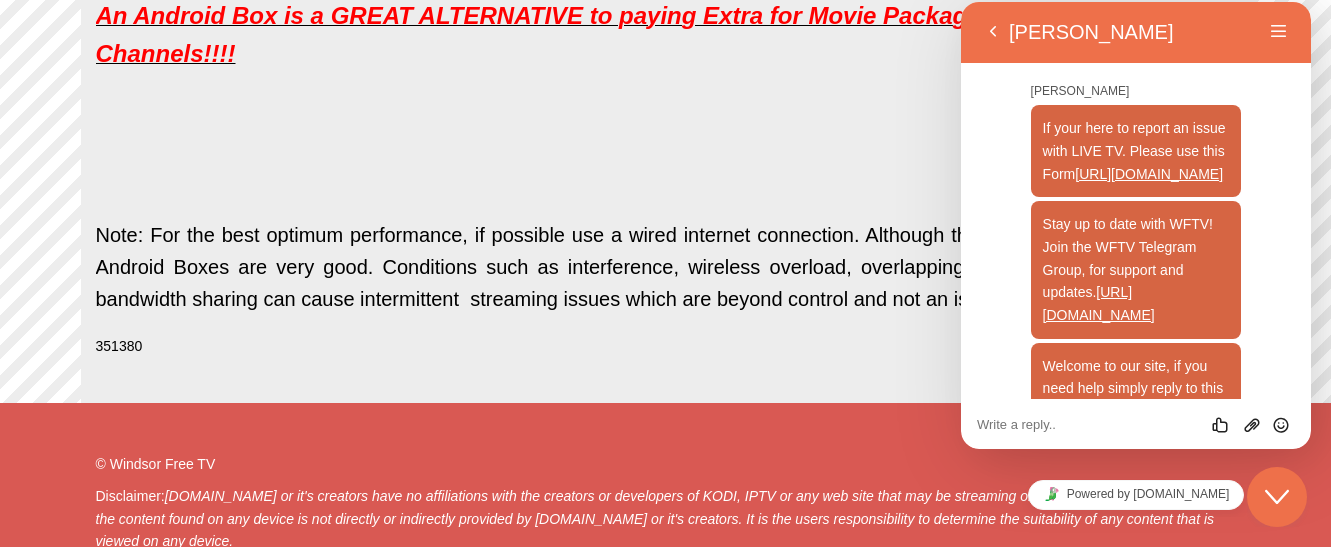 scroll, scrollTop: 458, scrollLeft: 0, axis: vertical 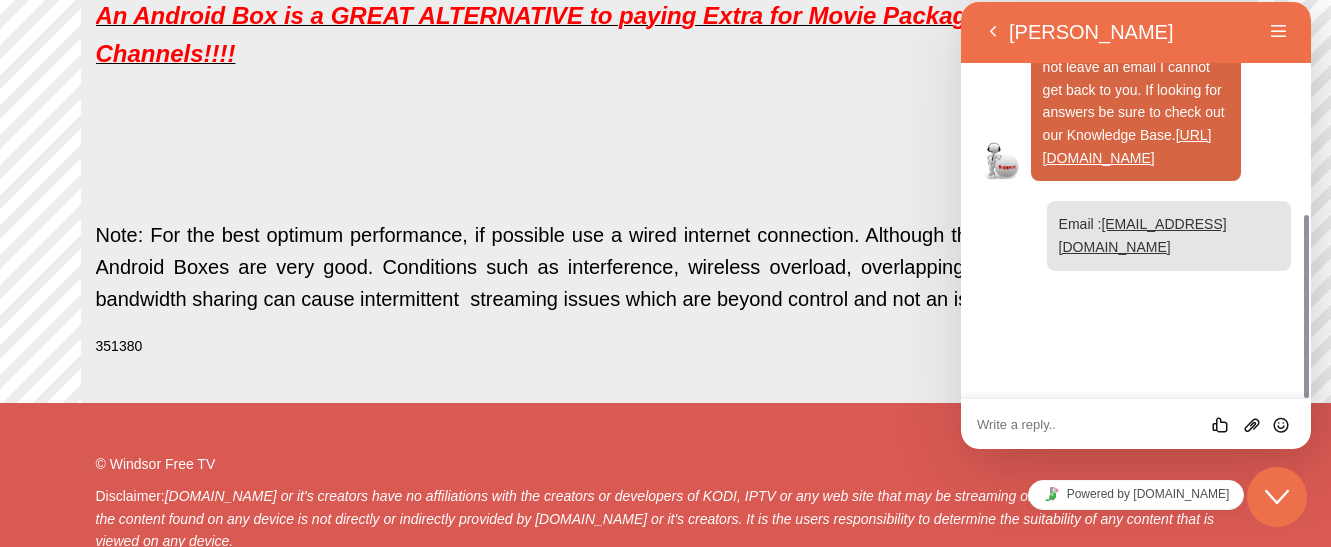 click at bounding box center [961, 2] 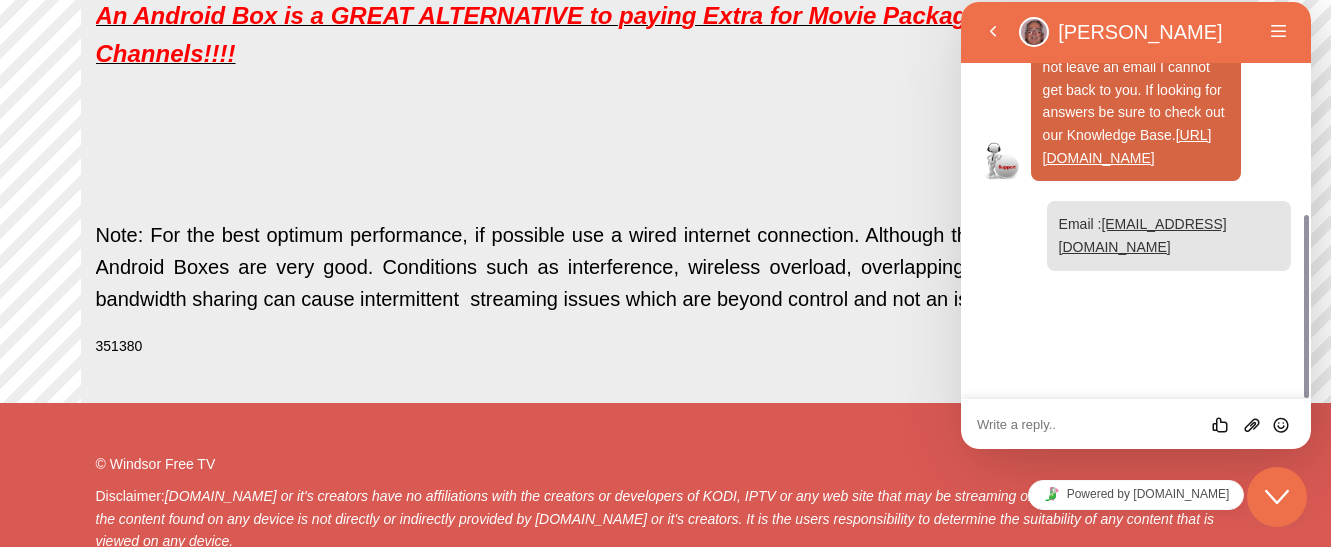 drag, startPoint x: 1307, startPoint y: 377, endPoint x: 1304, endPoint y: 334, distance: 43.104523 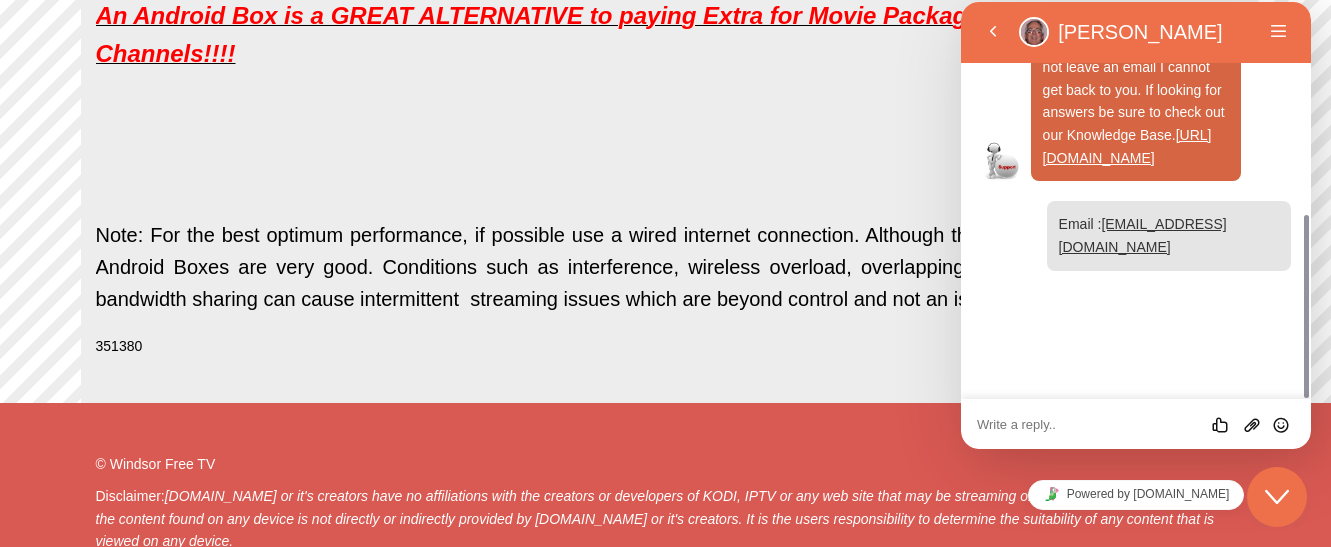 drag, startPoint x: 1304, startPoint y: 328, endPoint x: 1308, endPoint y: 267, distance: 61.13101 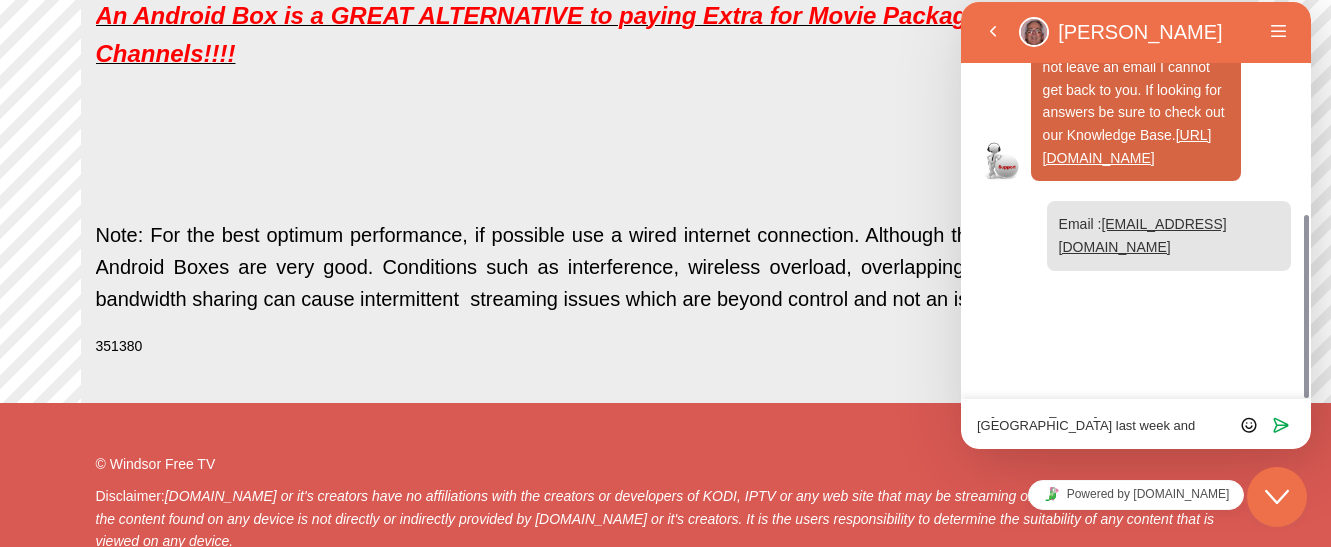scroll, scrollTop: 0, scrollLeft: 0, axis: both 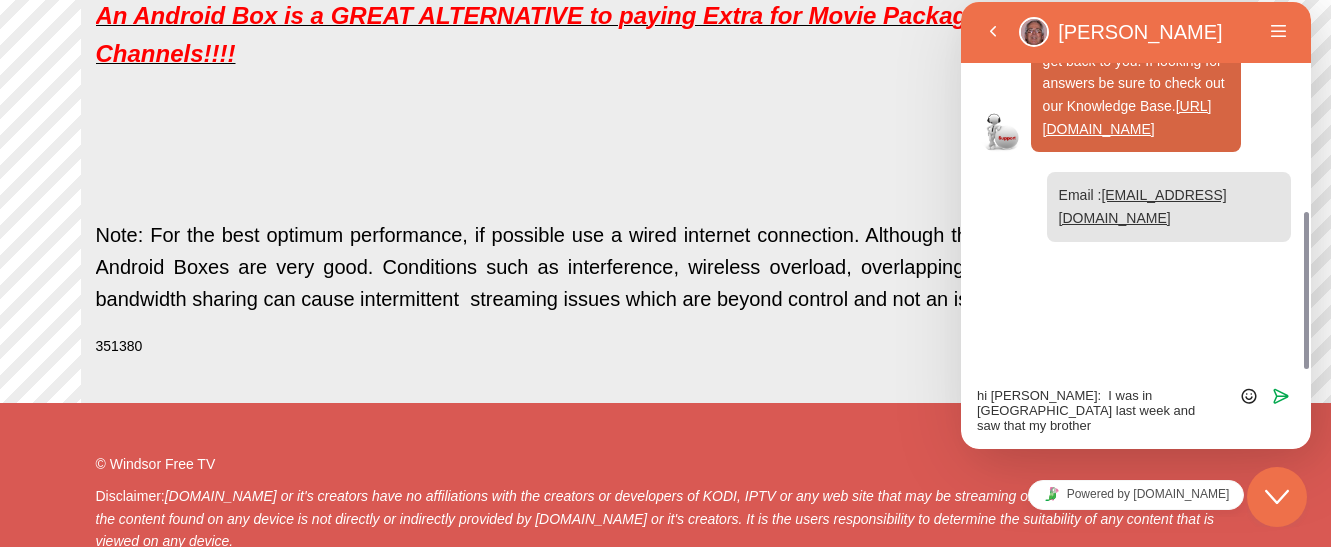 click on "Welcome to our site, if you need help simply reply to this message, we are online and ready to help. If no response please leave email address I will get back to you. If you message me and do not leave an email I cannot get back to you. If looking for answers be sure to check out our Knowledge Base.  [URL][DOMAIN_NAME]" at bounding box center [1134, 4] 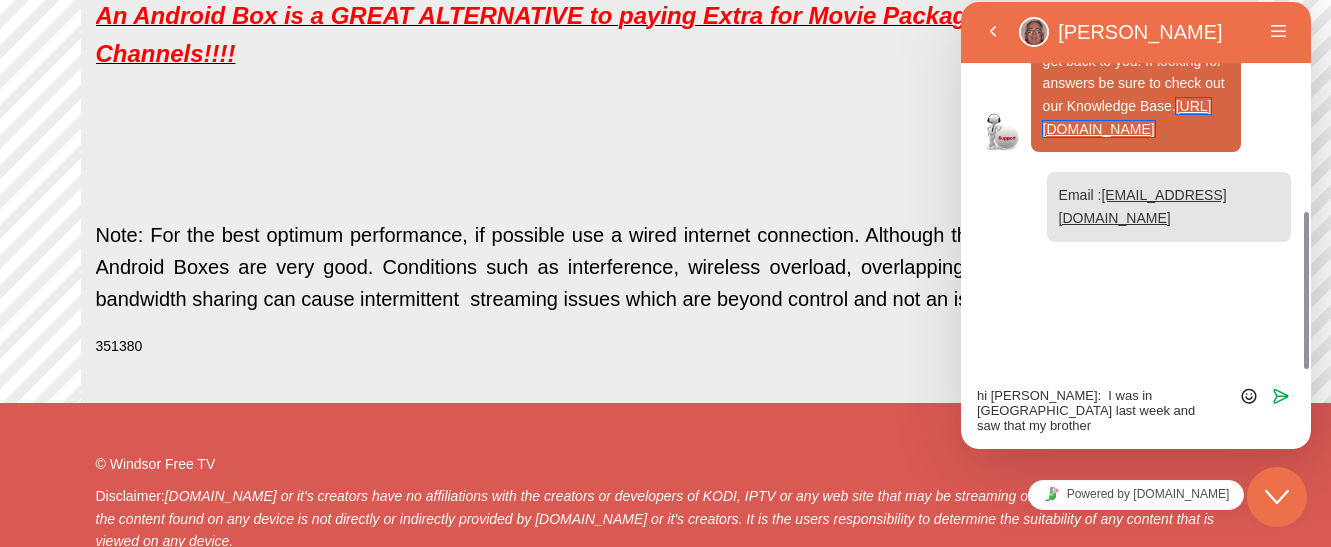 click on "Welcome to our site, if you need help simply reply to this message, we are online and ready to help. If no response please leave email address I will get back to you. If you message me and do not leave an email I cannot get back to you. If looking for answers be sure to check out our Knowledge Base.  [URL][DOMAIN_NAME]" at bounding box center [1134, 4] 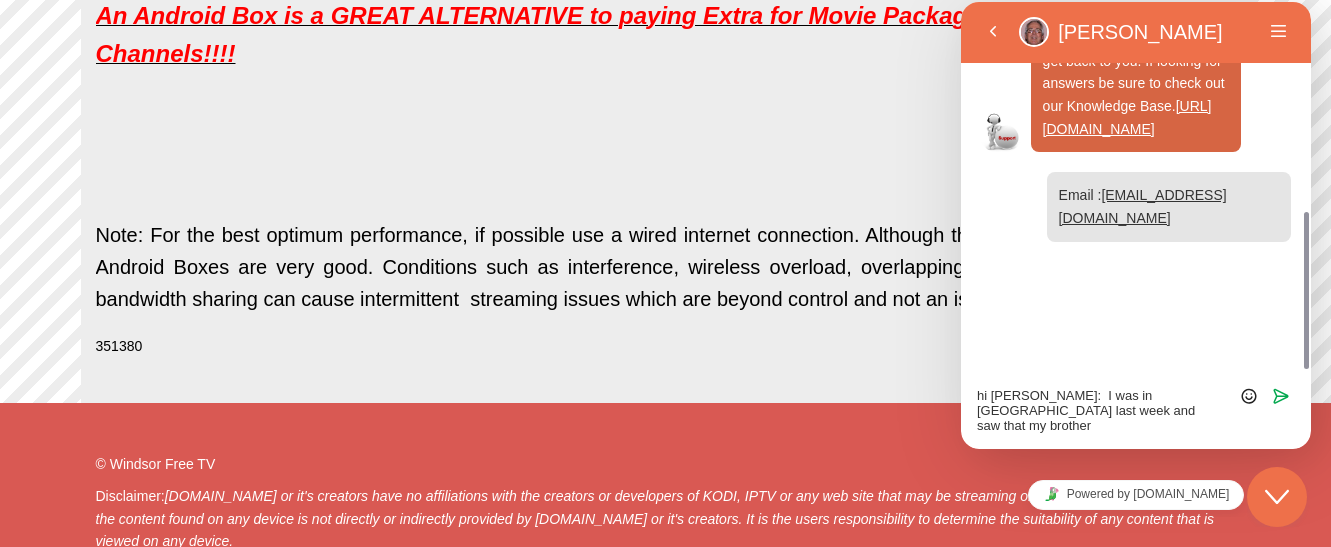 click on "Welcome to our site, if you need help simply reply to this message, we are online and ready to help. If no response please leave email address I will get back to you. If you message me and do not leave an email I cannot get back to you. If looking for answers be sure to check out our Knowledge Base.  [URL][DOMAIN_NAME]" at bounding box center (1136, 5) 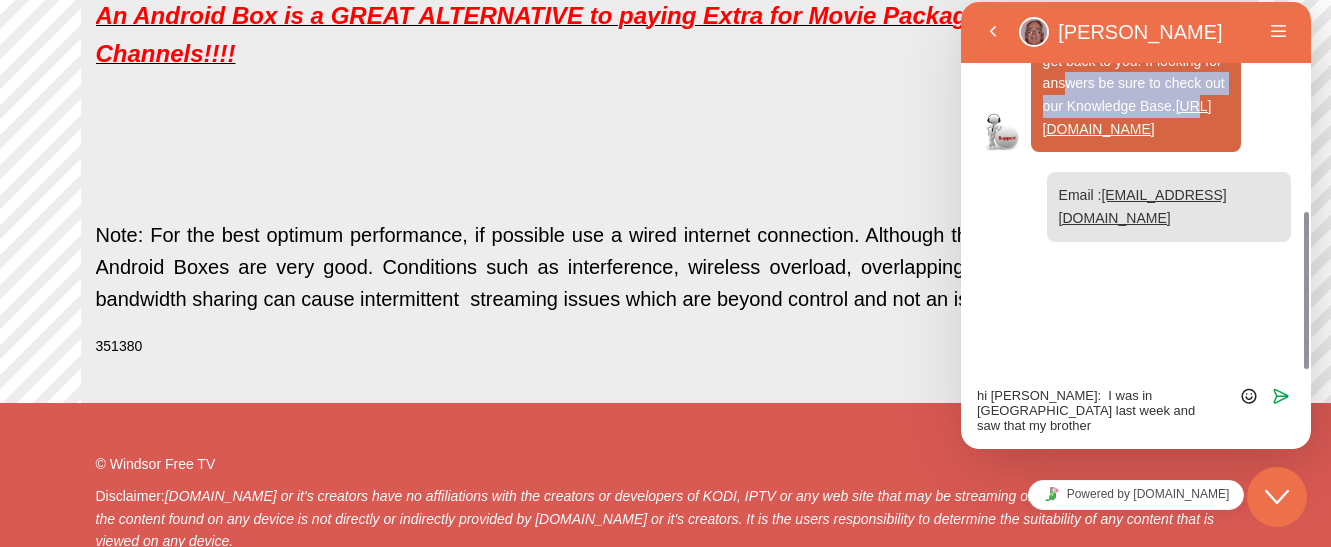 click on "Welcome to our site, if you need help simply reply to this message, we are online and ready to help. If no response please leave email address I will get back to you. If you message me and do not leave an email I cannot get back to you. If looking for answers be sure to check out our Knowledge Base.  [URL][DOMAIN_NAME]" at bounding box center (1134, 4) 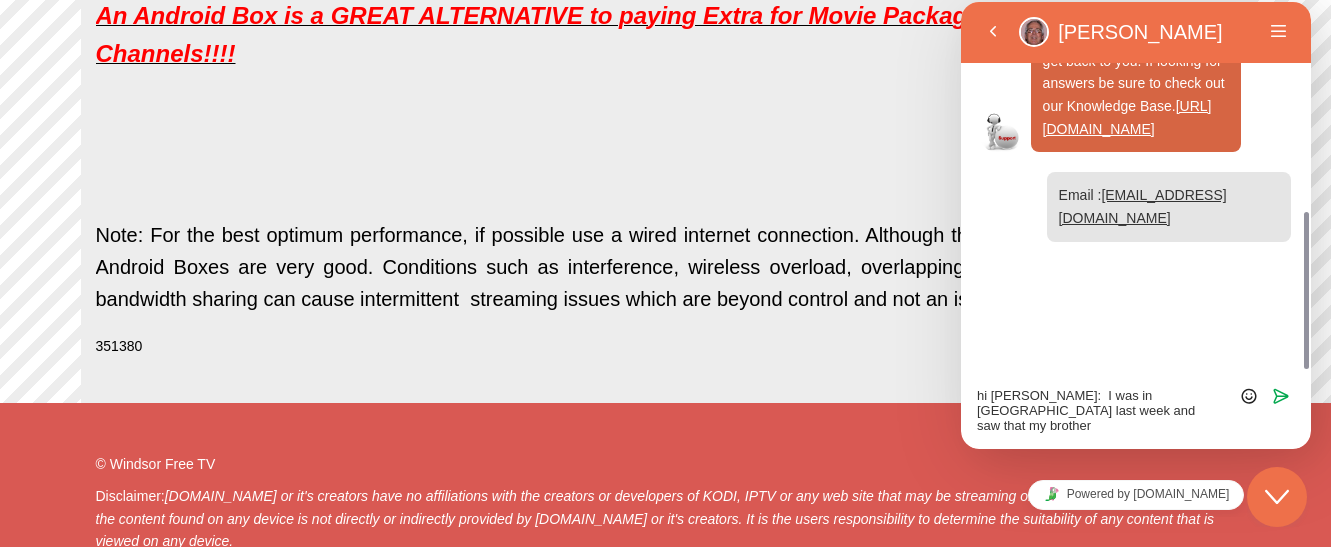 click on "hi [PERSON_NAME]:  I was in [GEOGRAPHIC_DATA] last week and saw that my brother ([PERSON_NAME]) was getting good programmi Rate this chat Upload File Insert emoji Send" at bounding box center (961, 2) 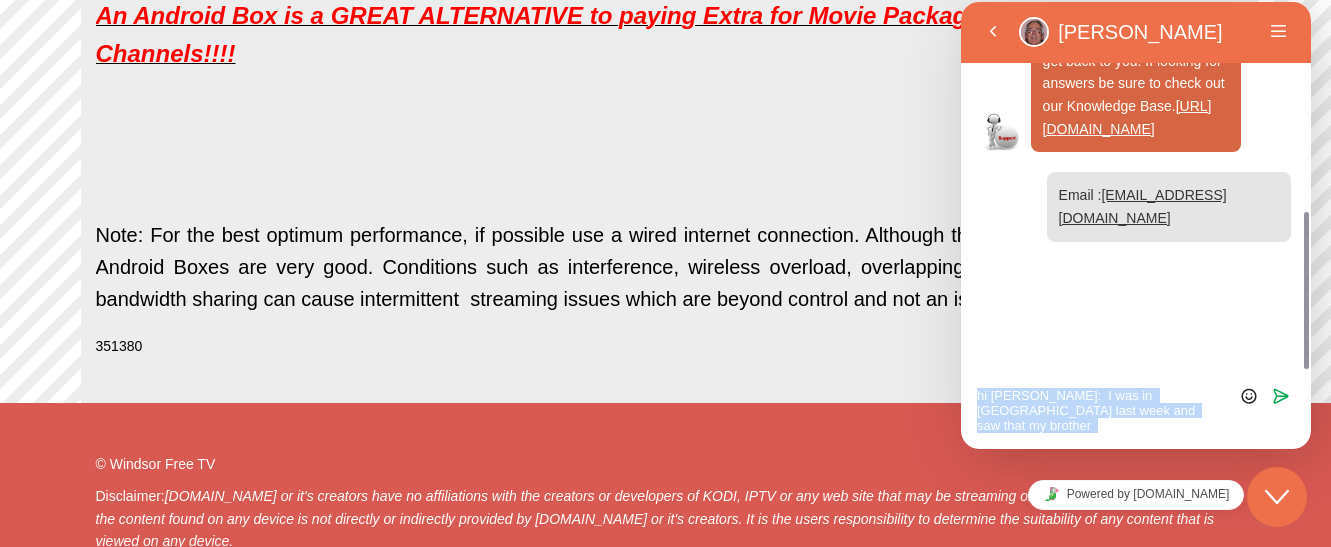 click on "hi [PERSON_NAME]:  I was in [GEOGRAPHIC_DATA] last week and saw that my brother ([PERSON_NAME]) was getting good programmi Rate this chat Upload File Insert emoji Send" at bounding box center (961, 2) 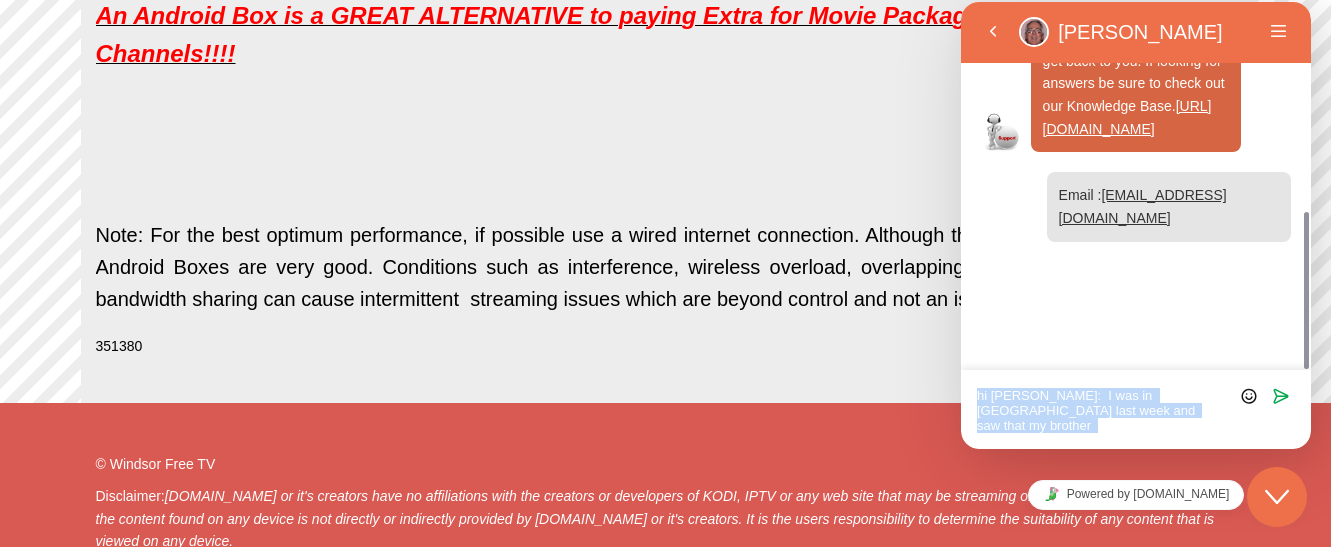 click on "hi [PERSON_NAME]:  I was in [GEOGRAPHIC_DATA] last week and saw that my brother ([PERSON_NAME]) was getting good programmi" at bounding box center (961, 2) 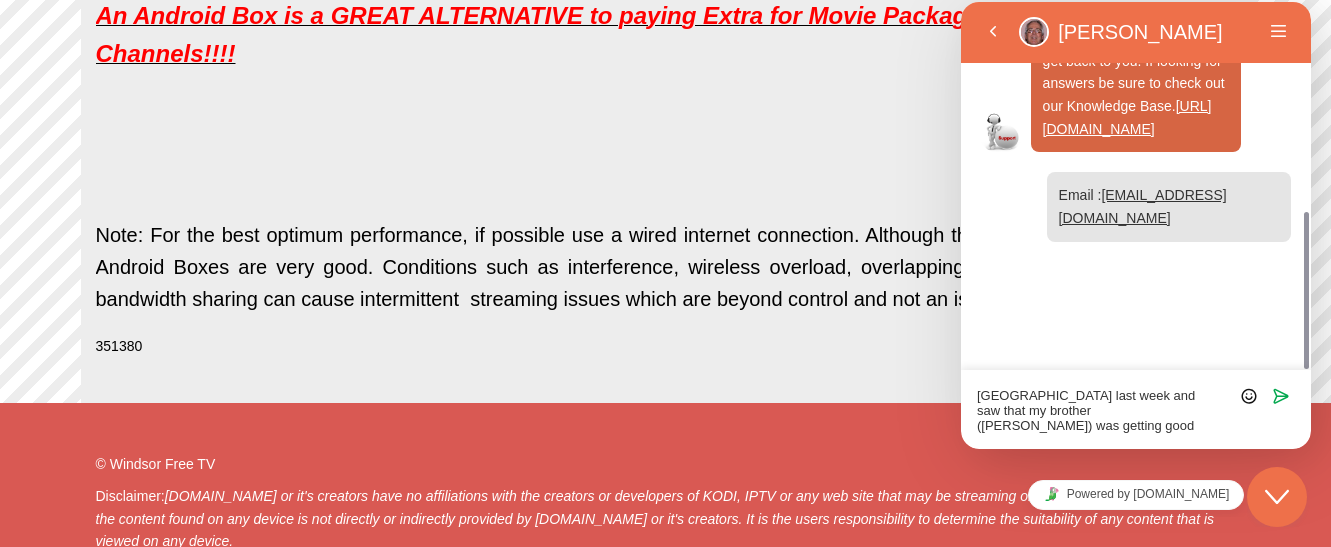 scroll, scrollTop: 0, scrollLeft: 0, axis: both 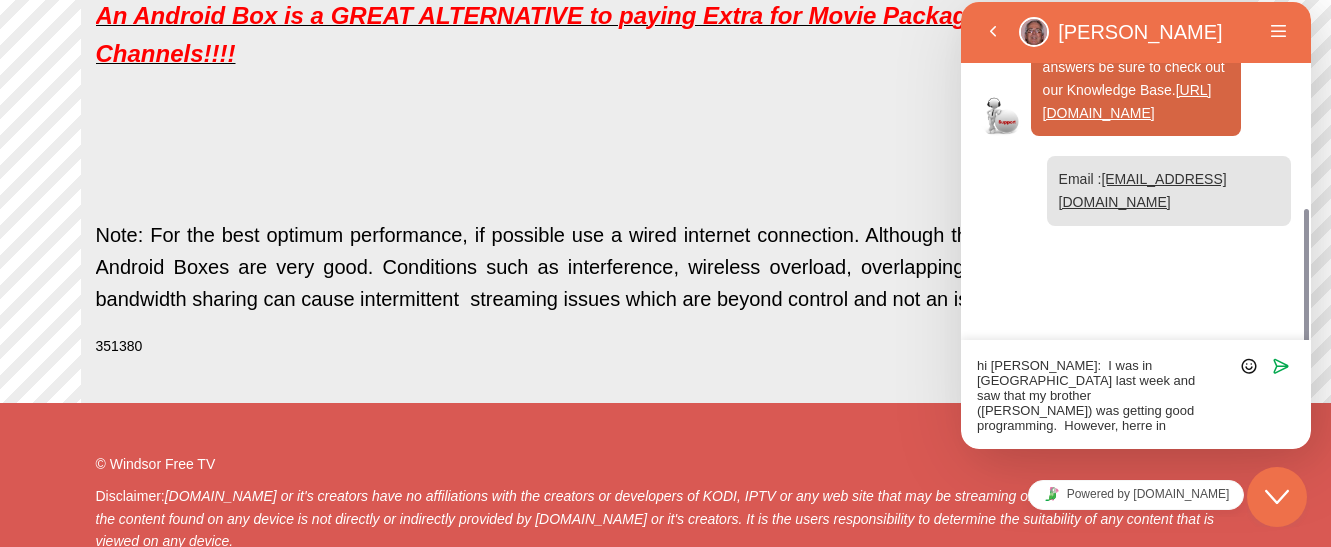click on "hi [PERSON_NAME]:  I was in [GEOGRAPHIC_DATA] last week and saw that my brother ([PERSON_NAME]) was getting good programming.  However, herre in Goderich I am getting nothing" at bounding box center (961, 2) 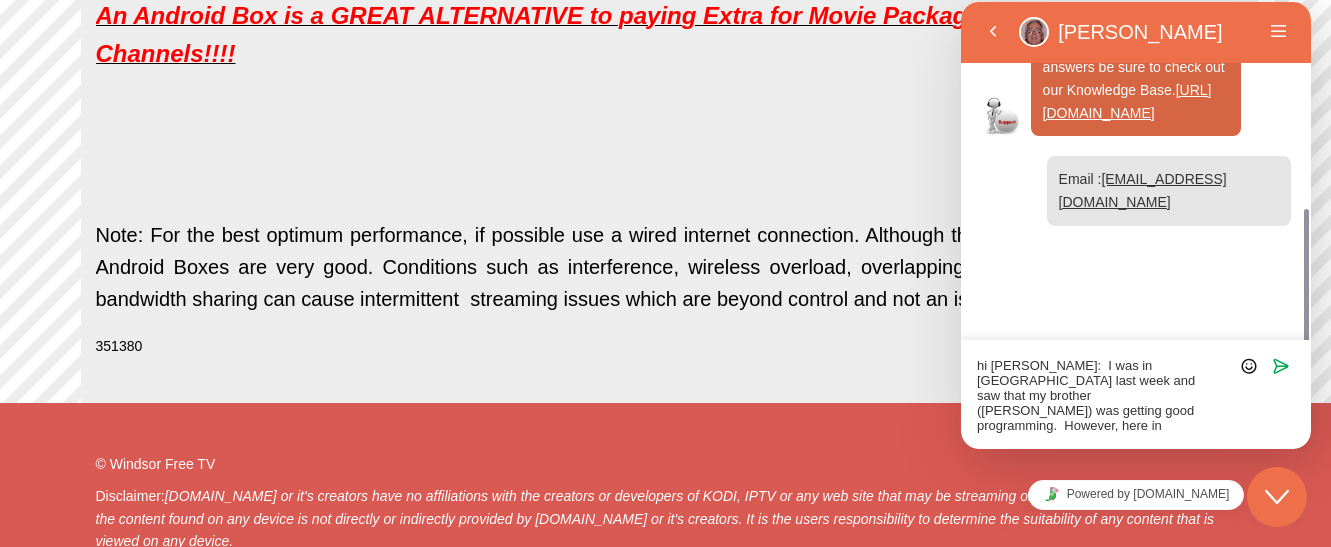 click on "hi [PERSON_NAME]:  I was in [GEOGRAPHIC_DATA] last week and saw that my brother ([PERSON_NAME]) was getting good programming.  However, here in [PERSON_NAME] I am getting nothing" at bounding box center (961, 2) 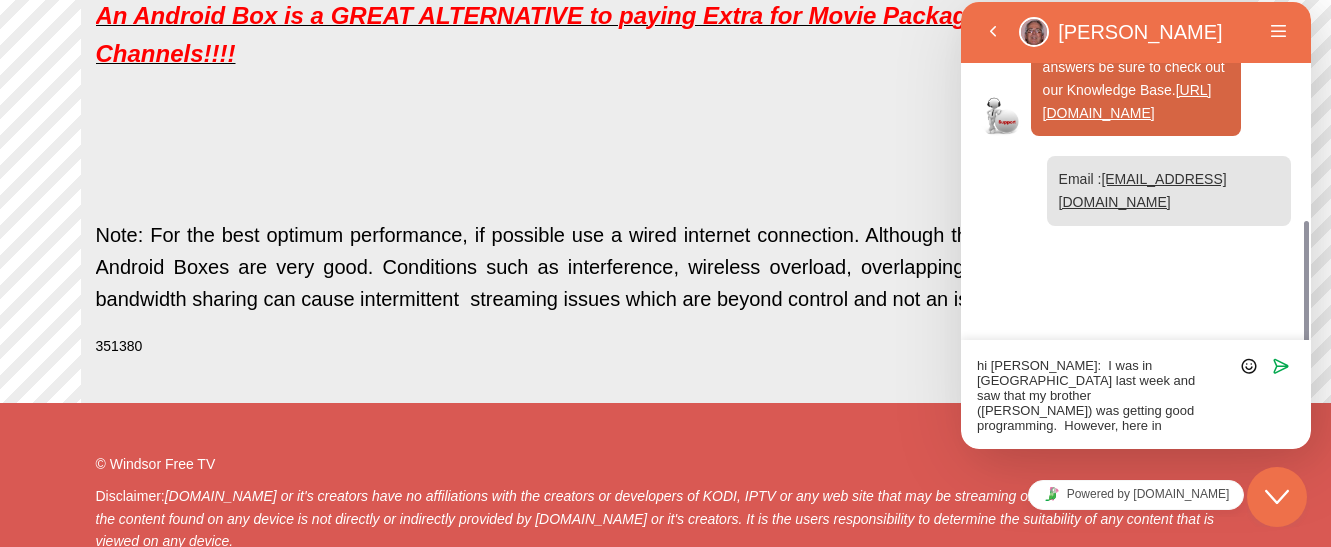 scroll, scrollTop: 517, scrollLeft: 0, axis: vertical 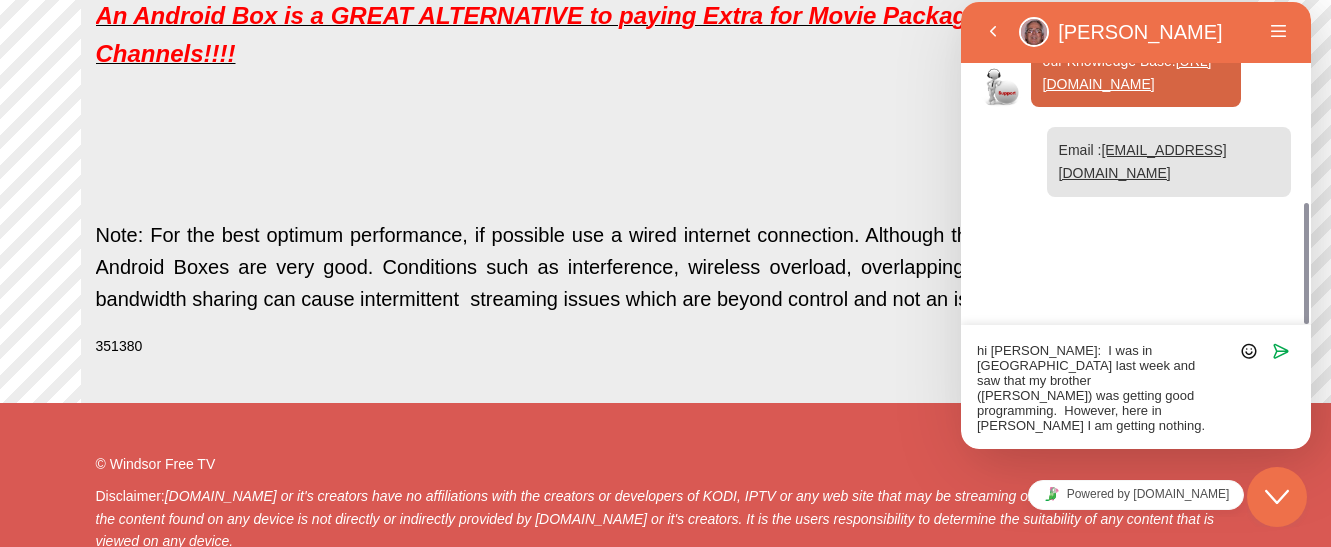 click on "hi [PERSON_NAME]:  I was in [GEOGRAPHIC_DATA] last week and saw that my brother ([PERSON_NAME]) was getting good programming.  However, here in [PERSON_NAME] I am getting nothing. Is there some other way I could receive" at bounding box center [961, 2] 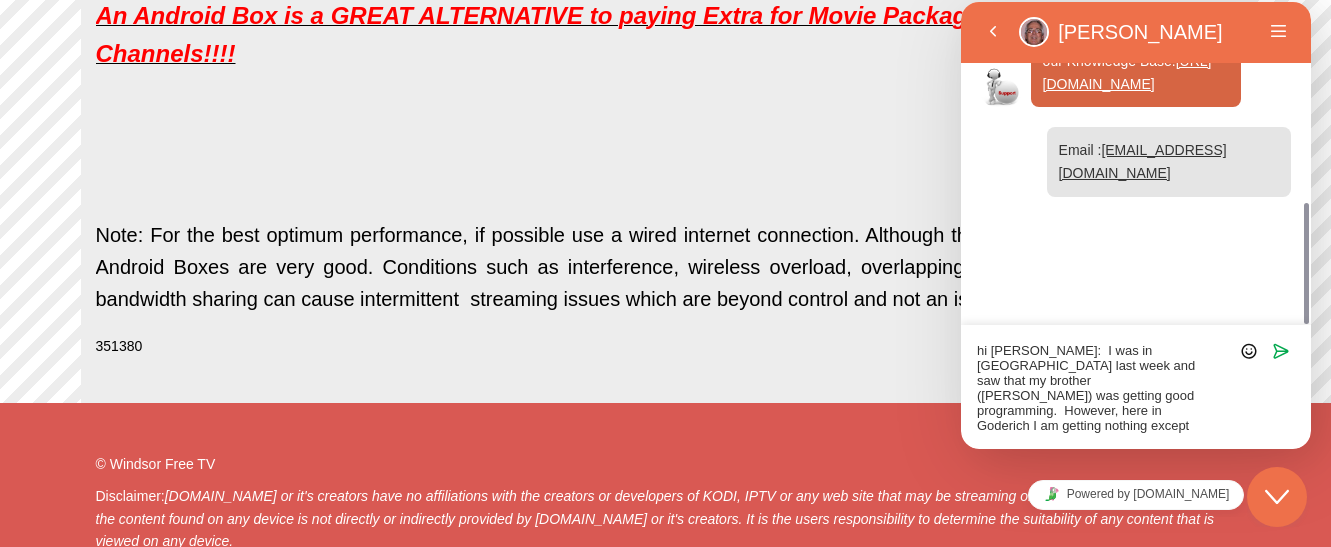 click on "hi [PERSON_NAME]:  I was in [GEOGRAPHIC_DATA] last week and saw that my brother ([PERSON_NAME]) was getting good programming.  However, here in Goderich I am getting nothing except buffering, Is there some other way I could receive" at bounding box center (961, 2) 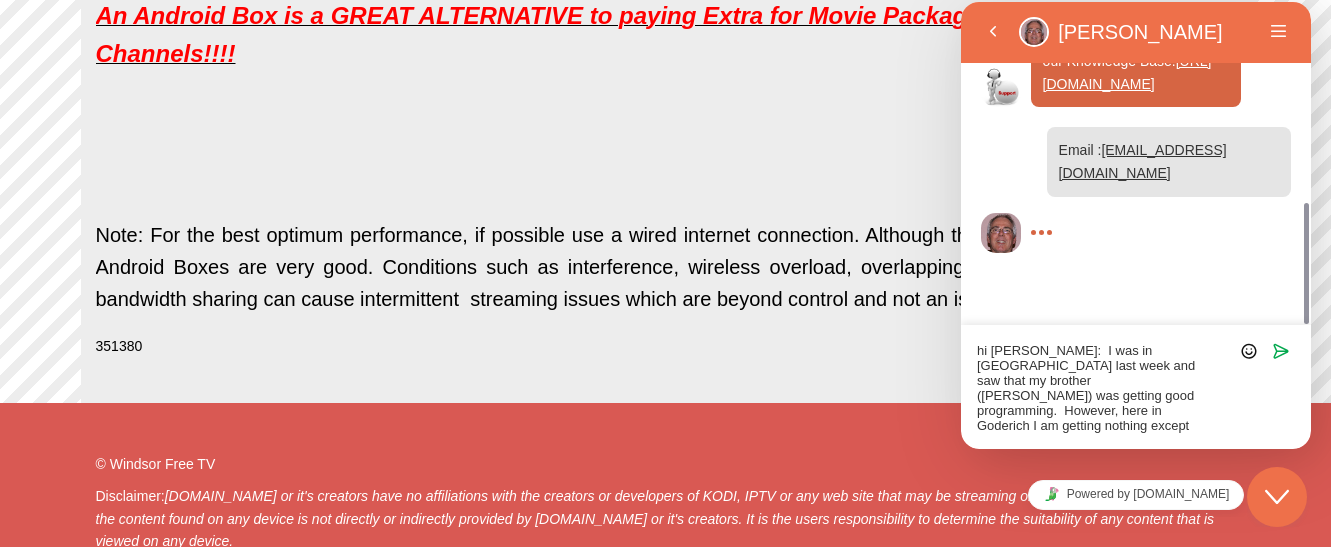 scroll, scrollTop: 588, scrollLeft: 0, axis: vertical 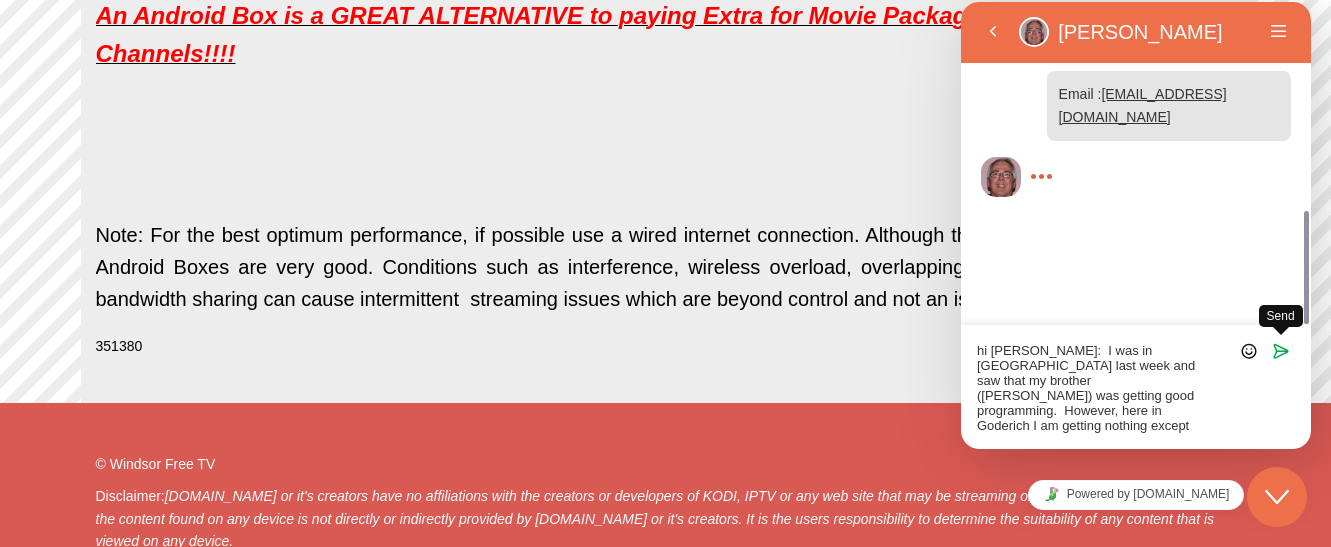 type on "hi [PERSON_NAME]:  I was in [GEOGRAPHIC_DATA] last week and saw that my brother ([PERSON_NAME]) was getting good programming.  However, here in Goderich I am getting nothing except buffering, Is there some other way I could receive something?" 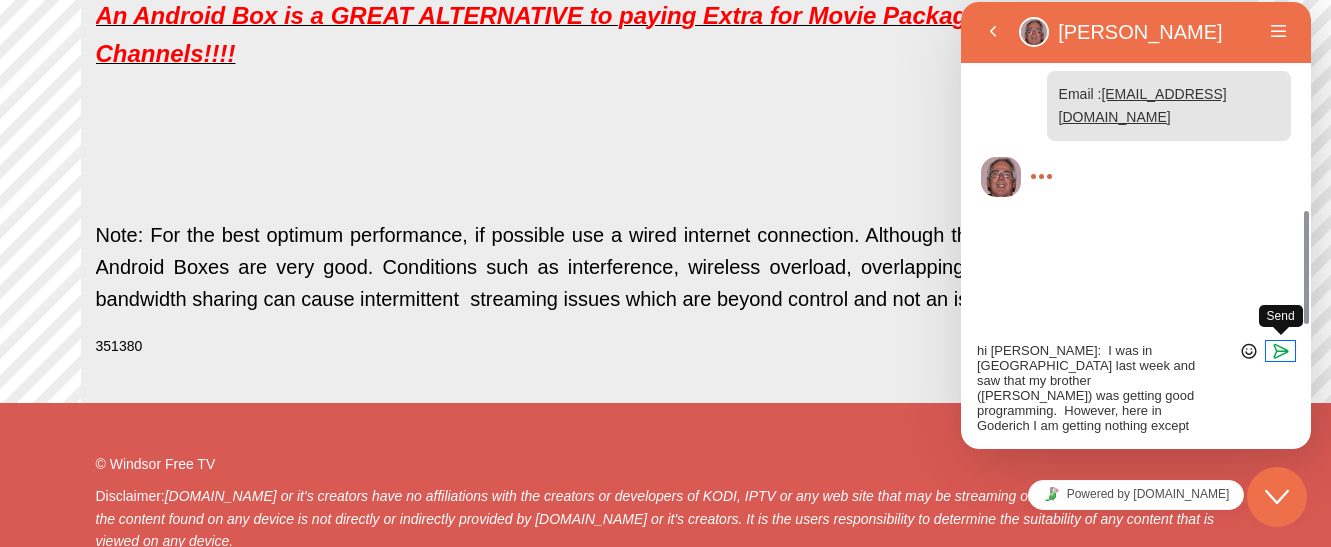 click at bounding box center (1281, 351) 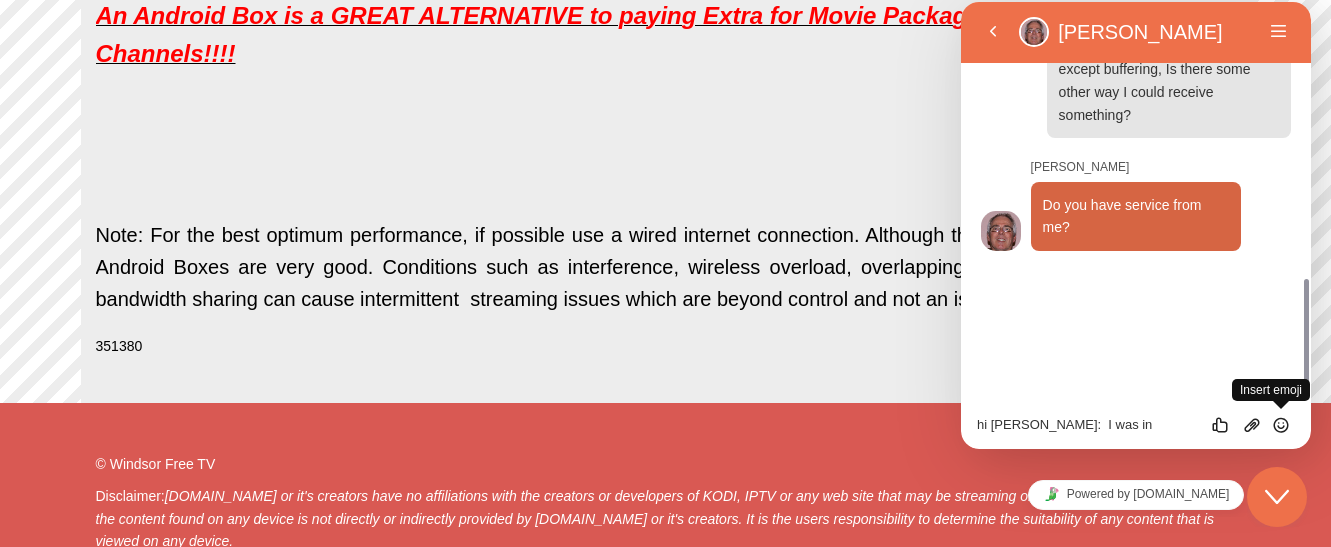 scroll, scrollTop: 780, scrollLeft: 0, axis: vertical 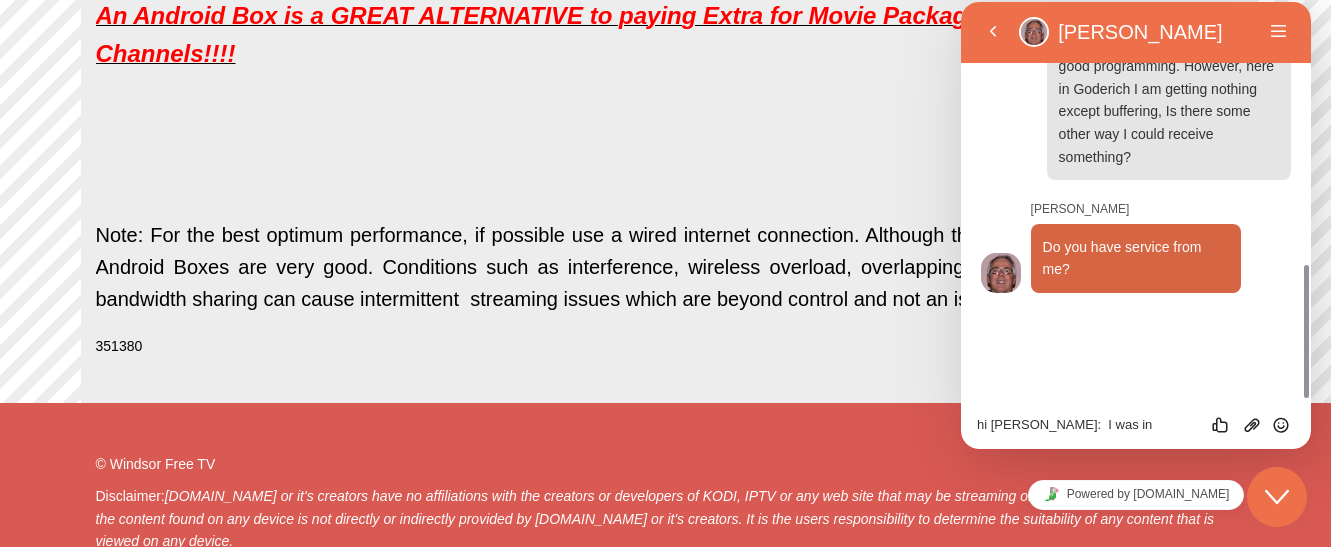 click on "hi [PERSON_NAME]:  I was in [GEOGRAPHIC_DATA] last week and saw that my brother ([PERSON_NAME]) was getting good programming.  However, here in Goderich I am getting nothing except buffering, Is there some other way I could receive something? Rate this chat Upload File Insert emoji" at bounding box center (961, 2) 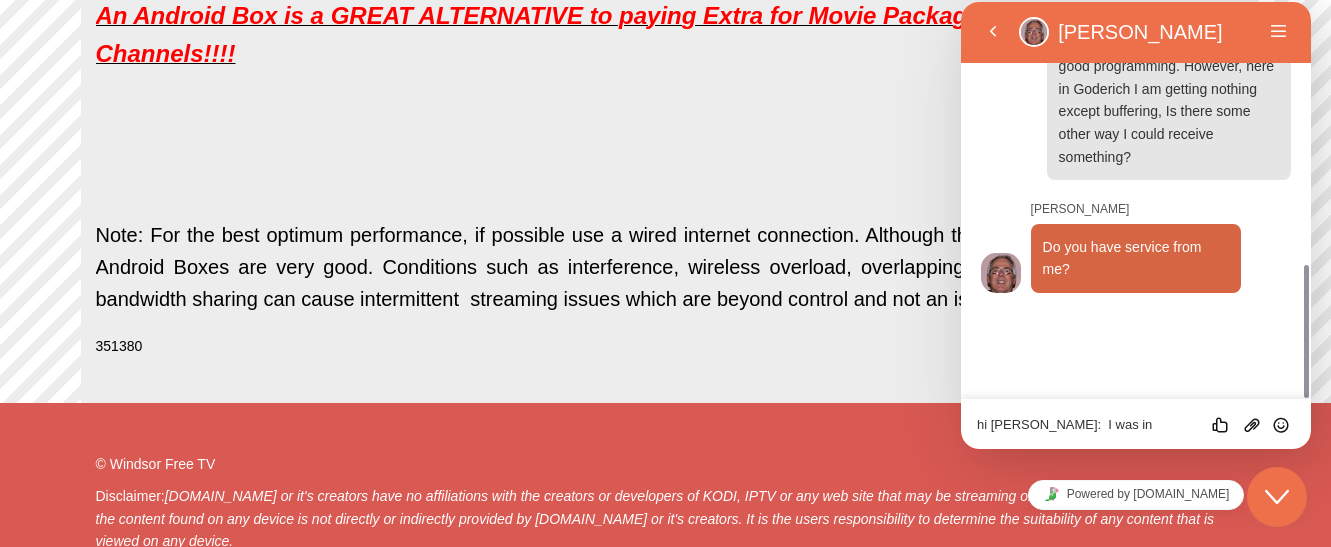 click on "hi [PERSON_NAME]:  I was in [GEOGRAPHIC_DATA] last week and saw that my brother ([PERSON_NAME]) was getting good programming.  However, here in Goderich I am getting nothing except buffering, Is there some other way I could receive something?" at bounding box center [961, 2] 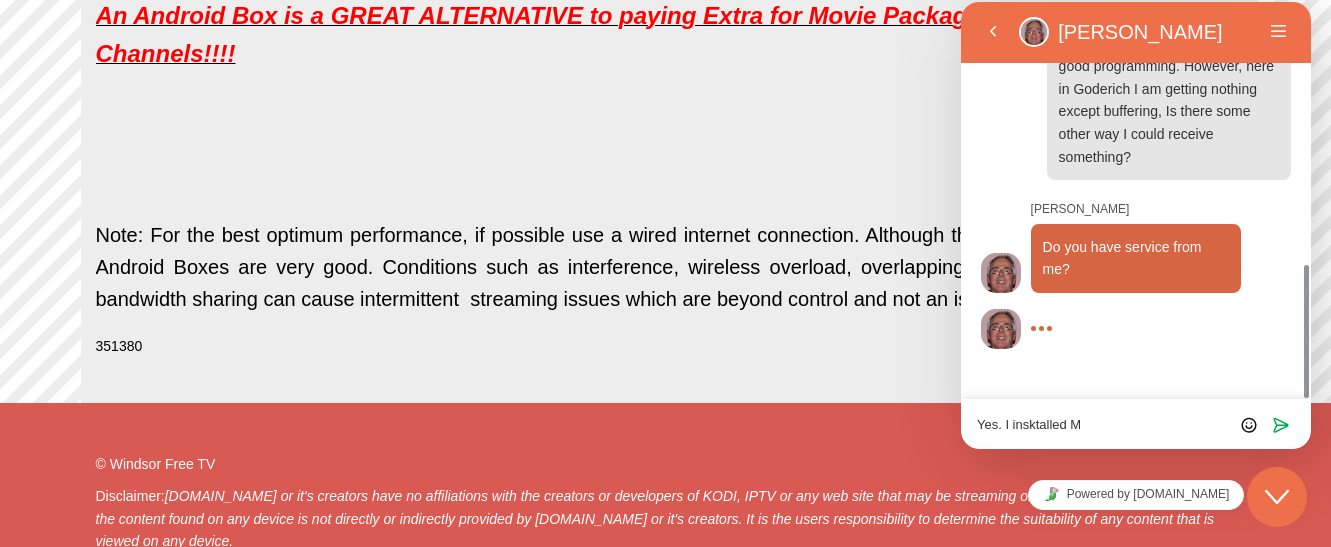 scroll, scrollTop: 836, scrollLeft: 0, axis: vertical 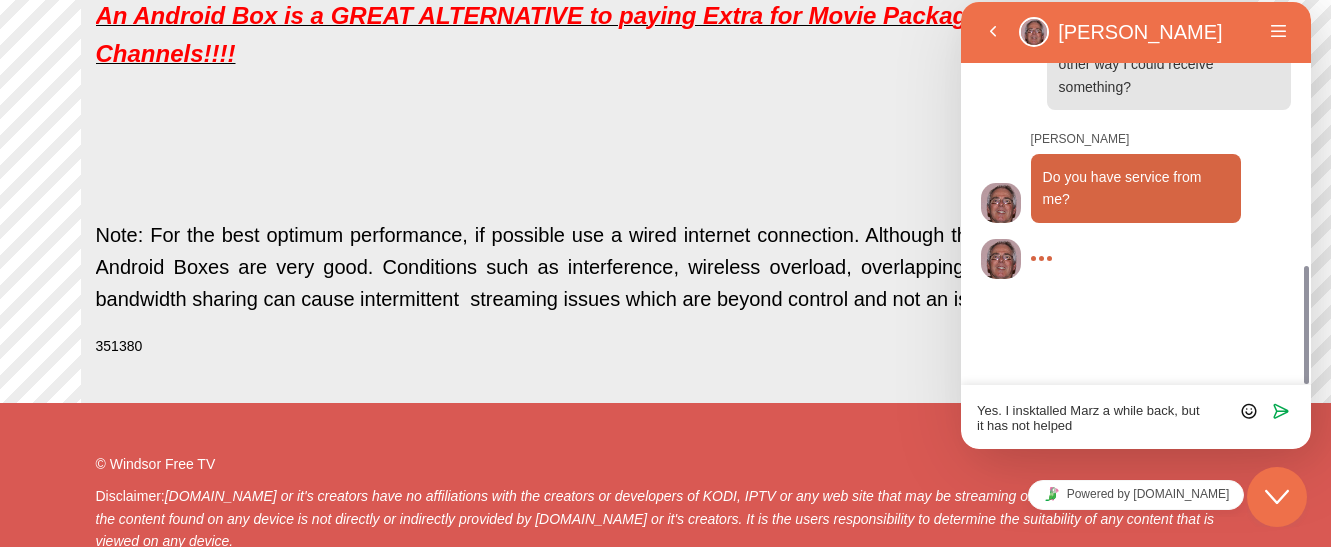 type on "Yes. I insktalled Marz a while back, but it has not helped." 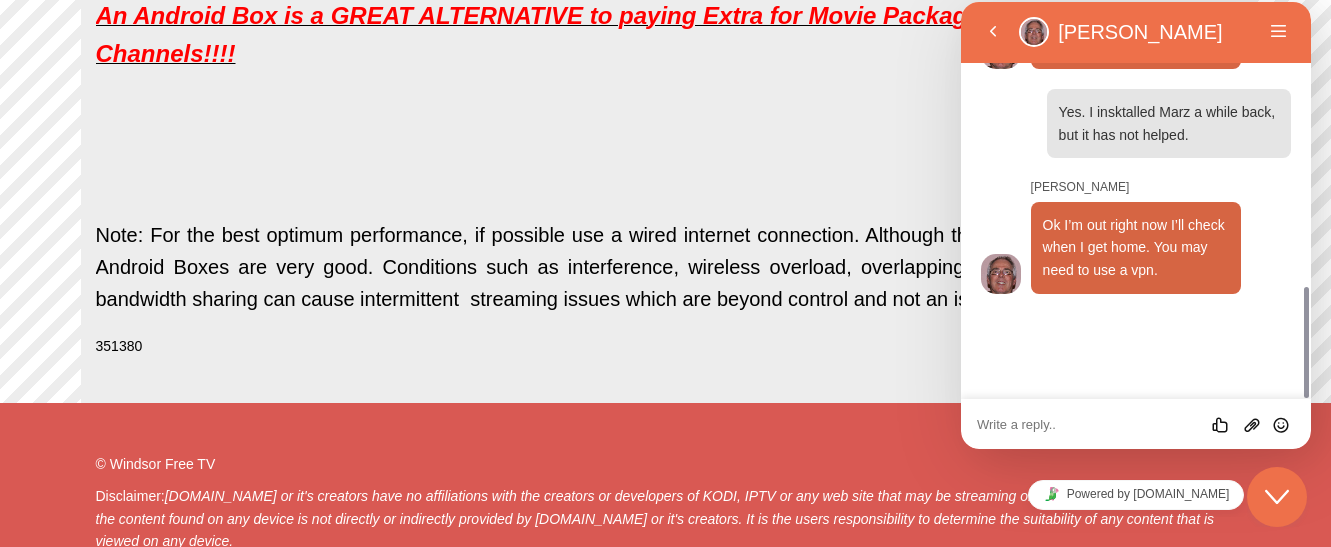 scroll, scrollTop: 1004, scrollLeft: 0, axis: vertical 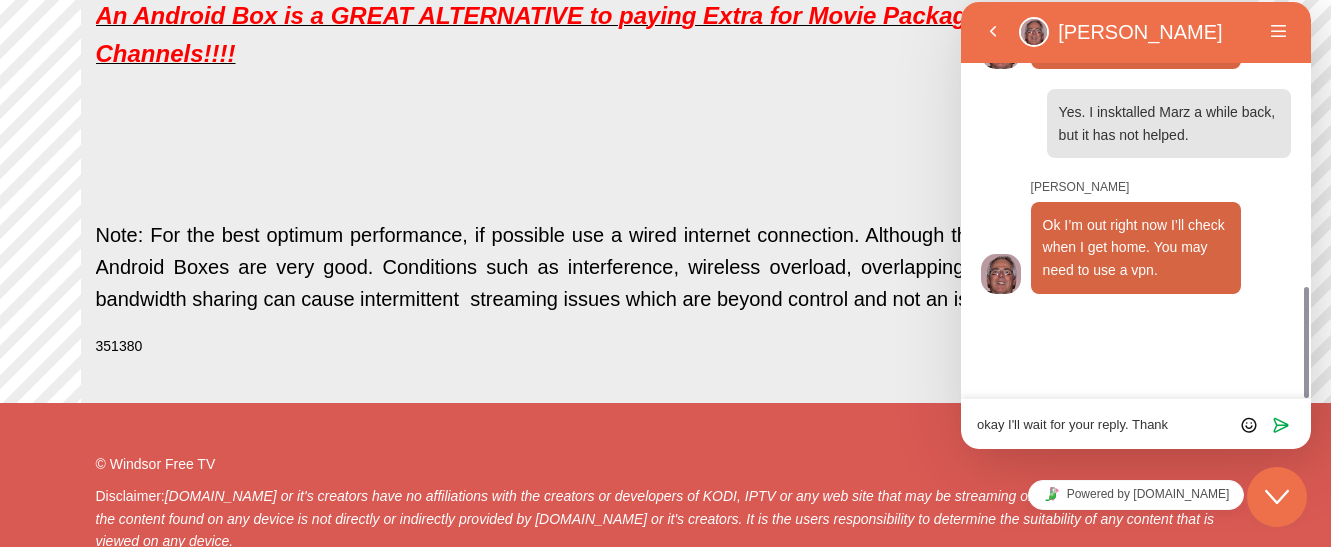 type on "okay I'll wait for your reply. Thanks" 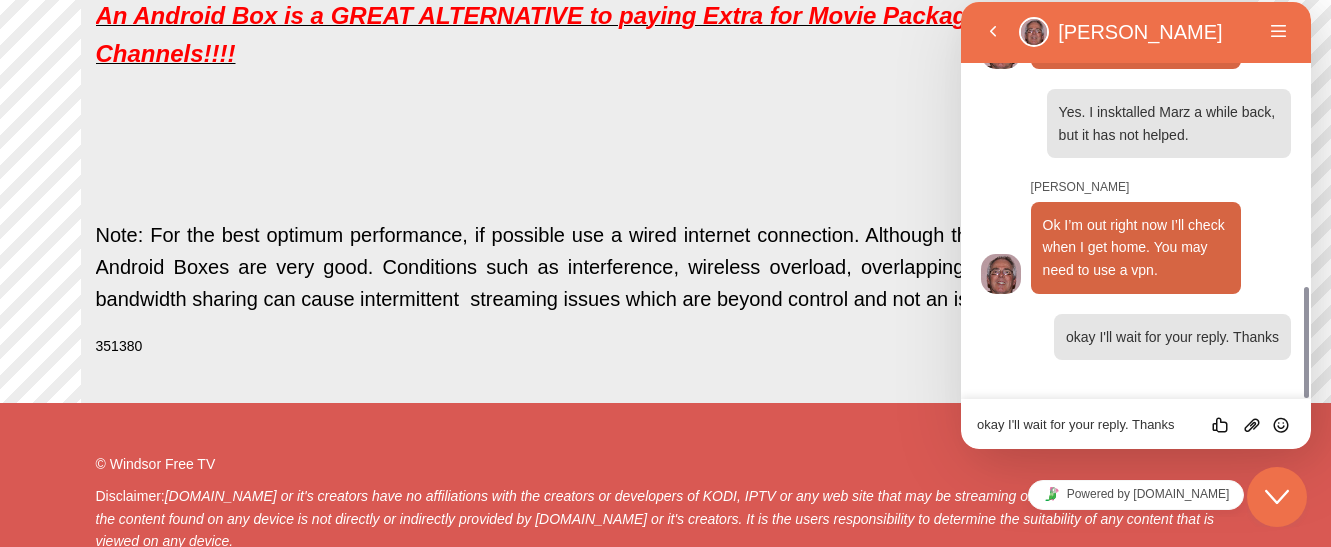 type 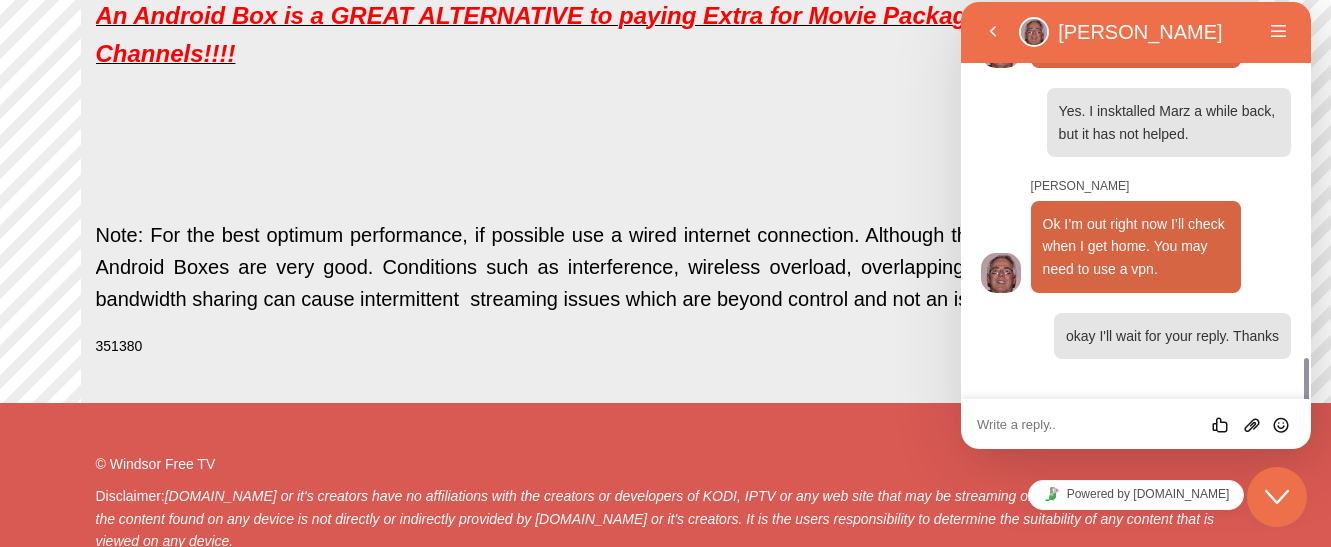 scroll, scrollTop: 1071, scrollLeft: 0, axis: vertical 